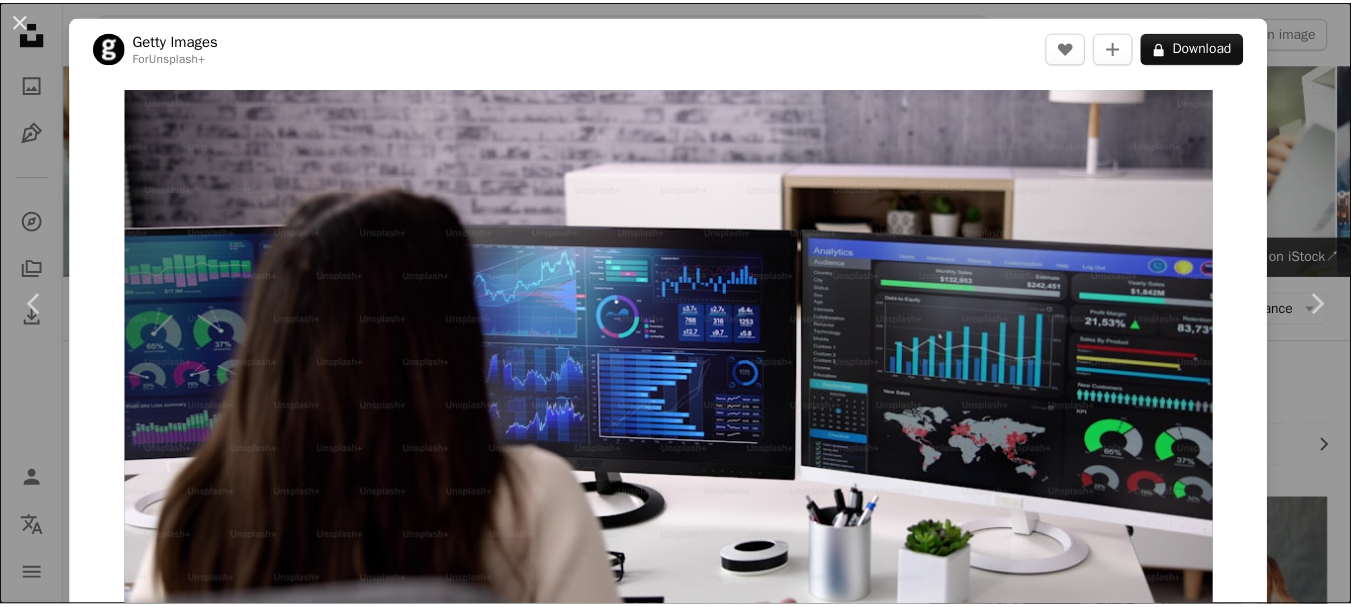 scroll, scrollTop: 10420, scrollLeft: 0, axis: vertical 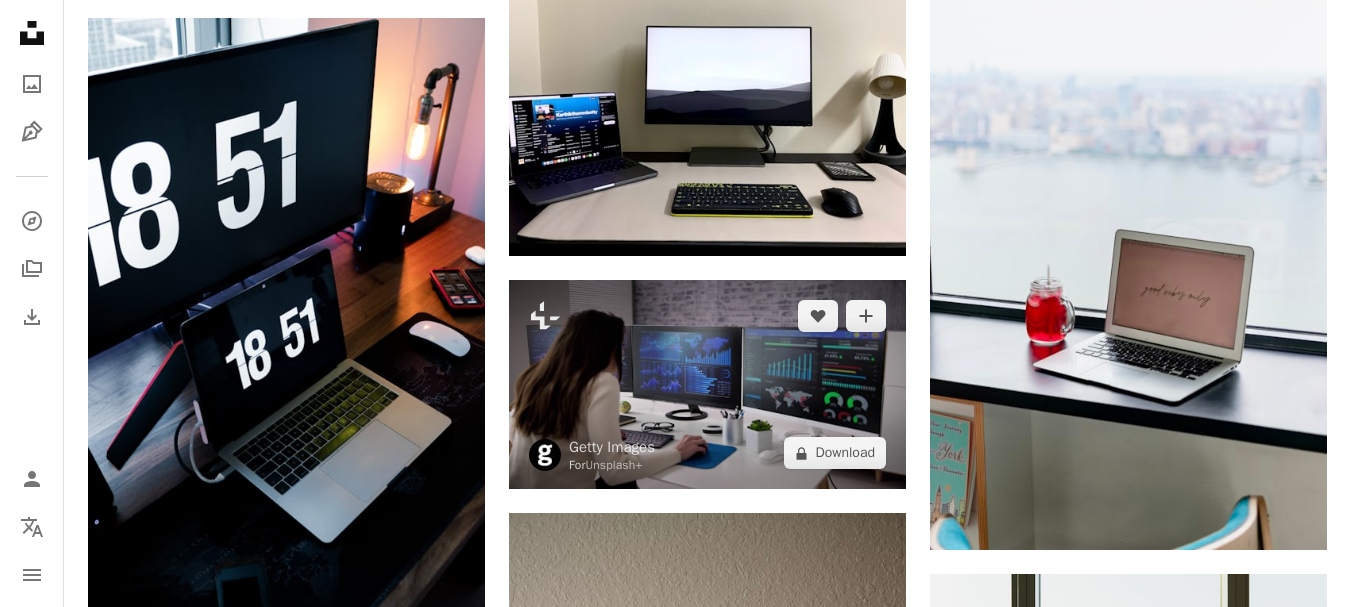 click at bounding box center [707, 385] 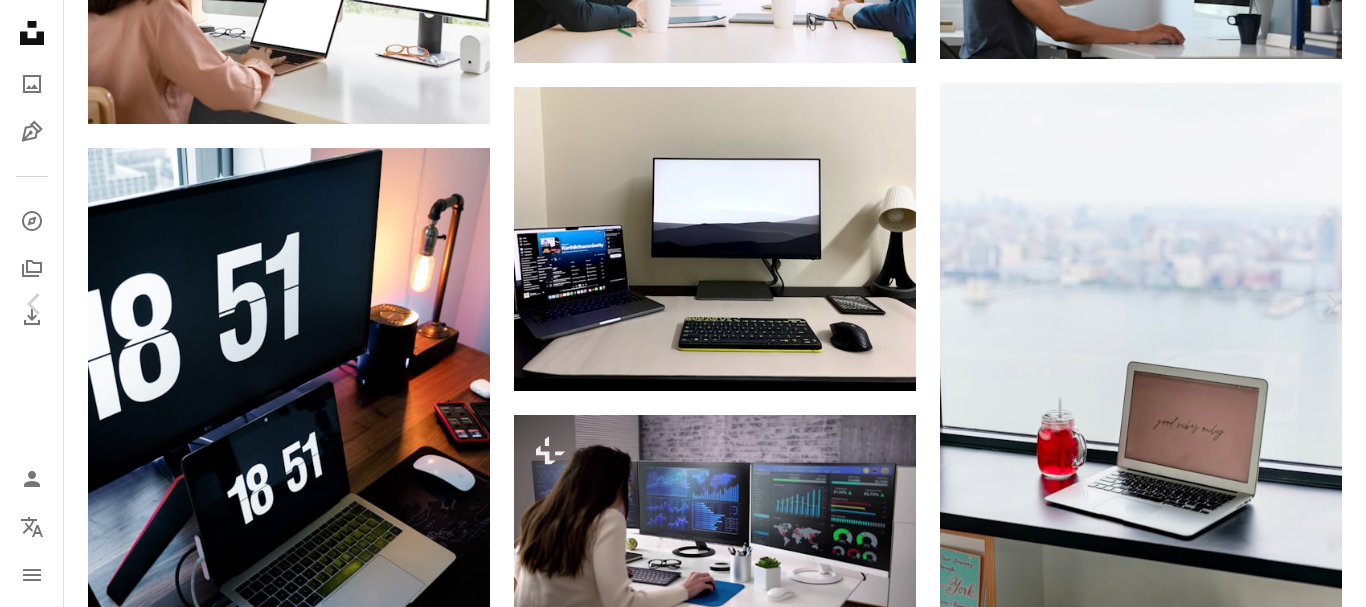 click on "A lock Download" at bounding box center [1205, 4181] 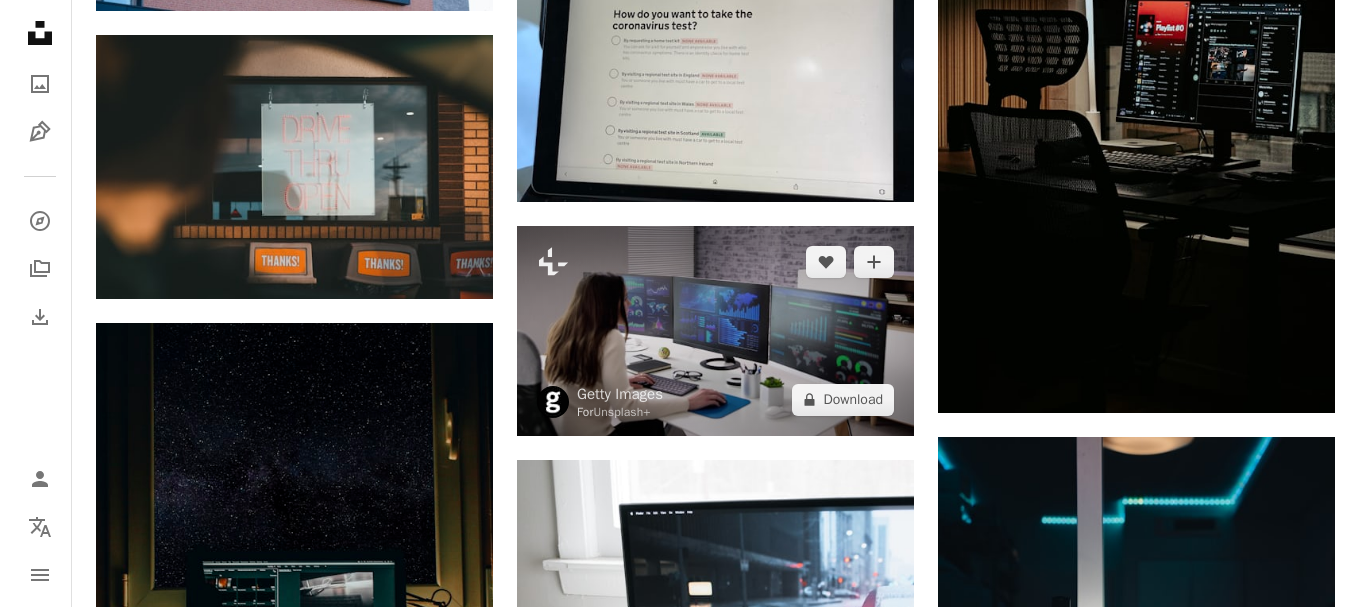 scroll, scrollTop: 44560, scrollLeft: 0, axis: vertical 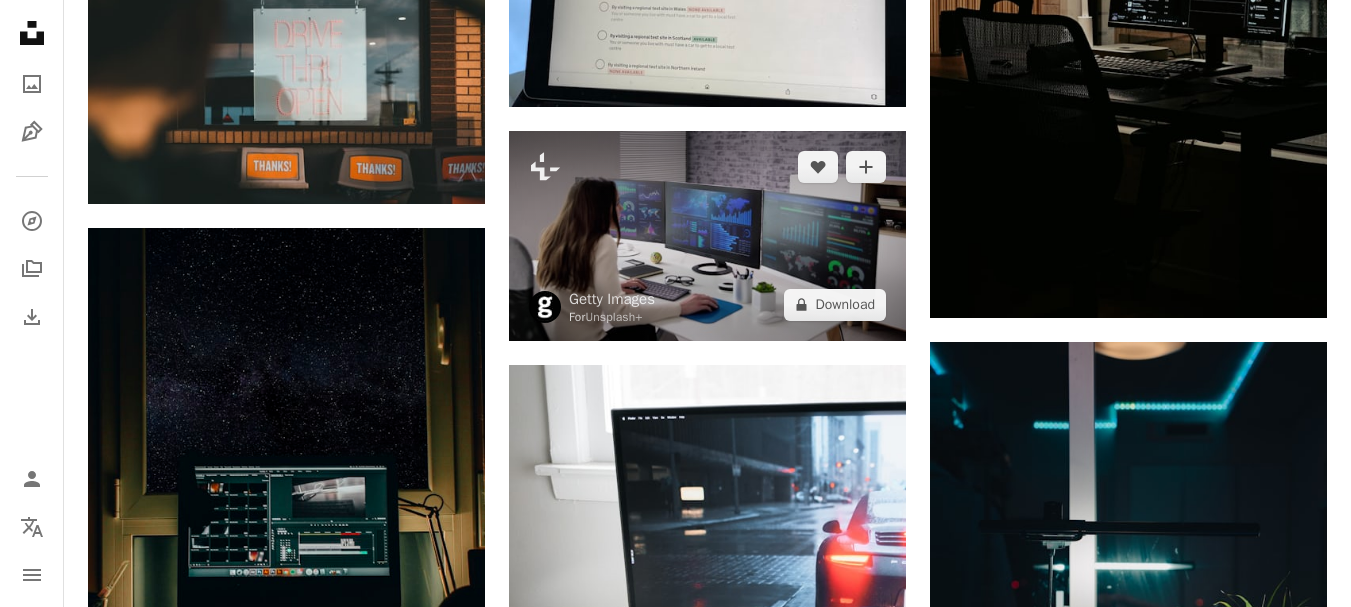 click at bounding box center (707, 236) 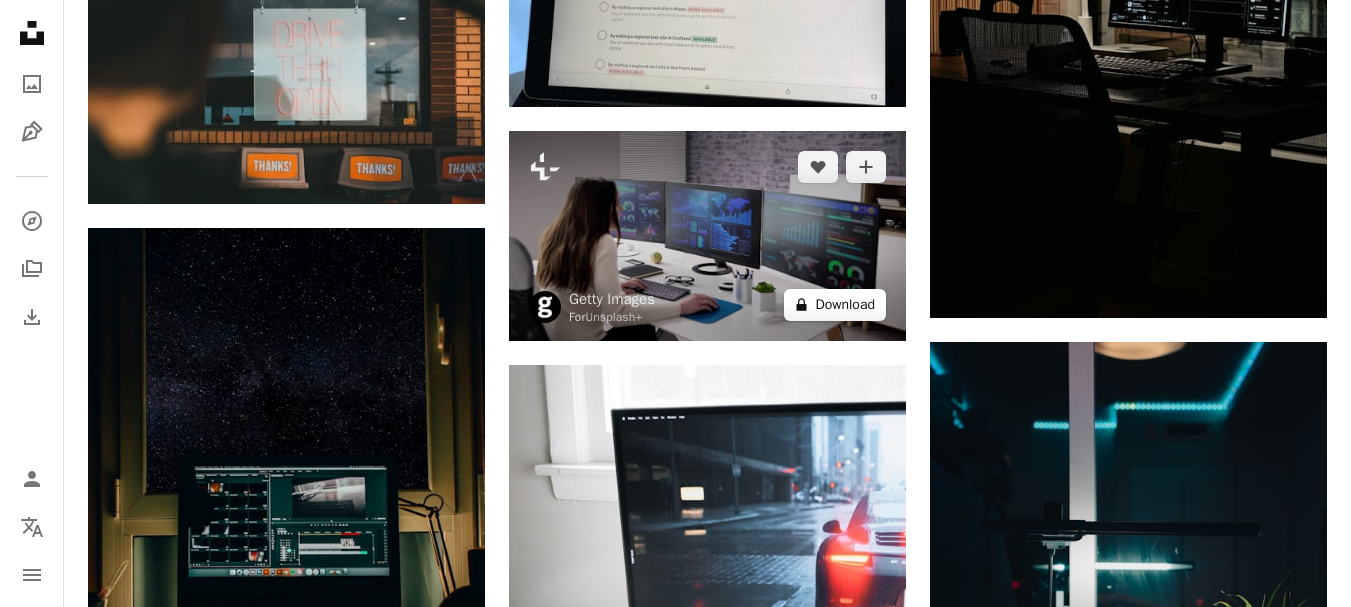 click on "A lock Download" at bounding box center (835, 305) 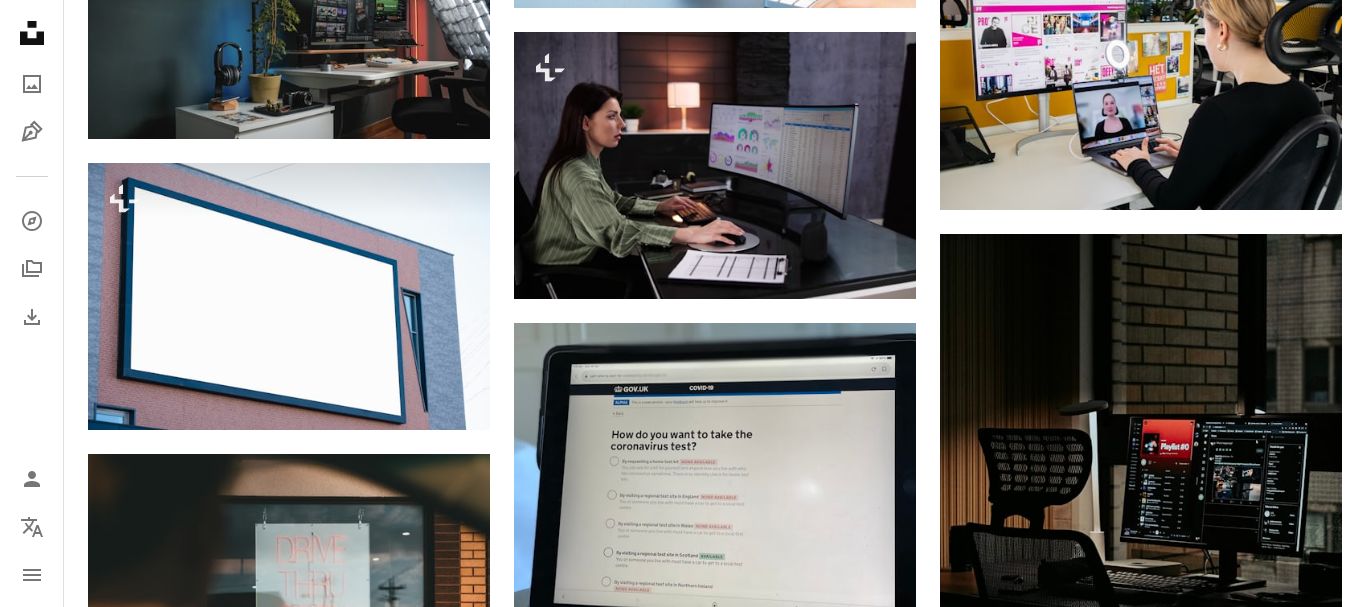 drag, startPoint x: 23, startPoint y: 18, endPoint x: 71, endPoint y: 93, distance: 89.04493 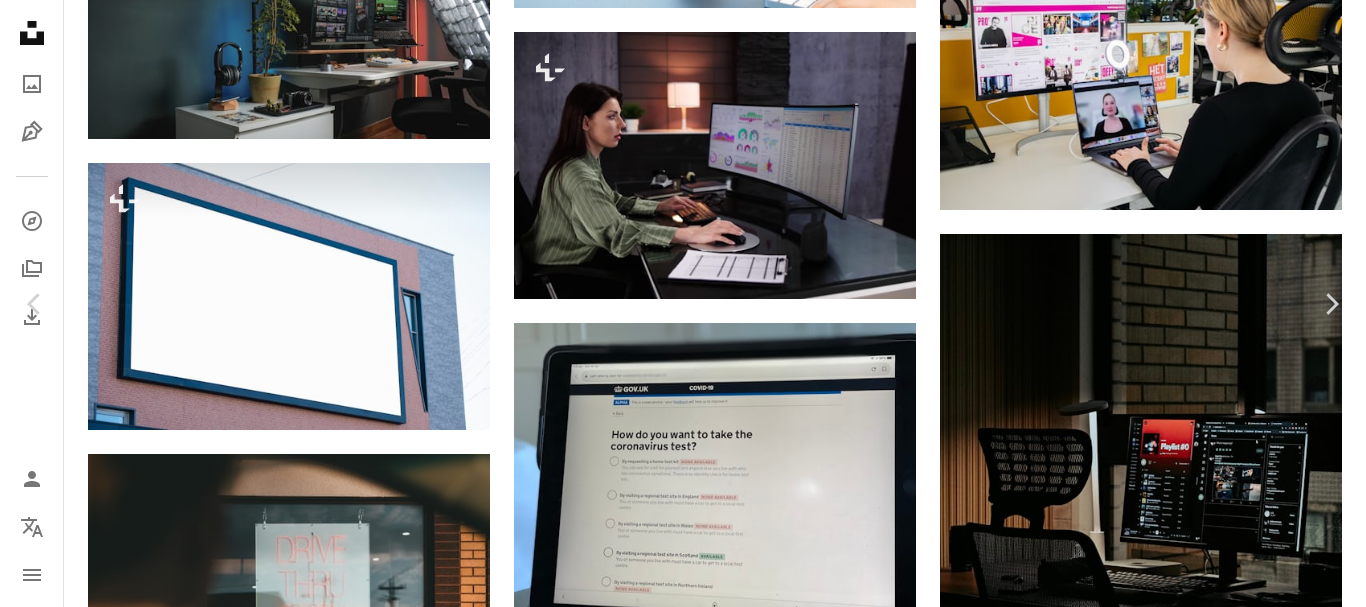 scroll, scrollTop: 44860, scrollLeft: 0, axis: vertical 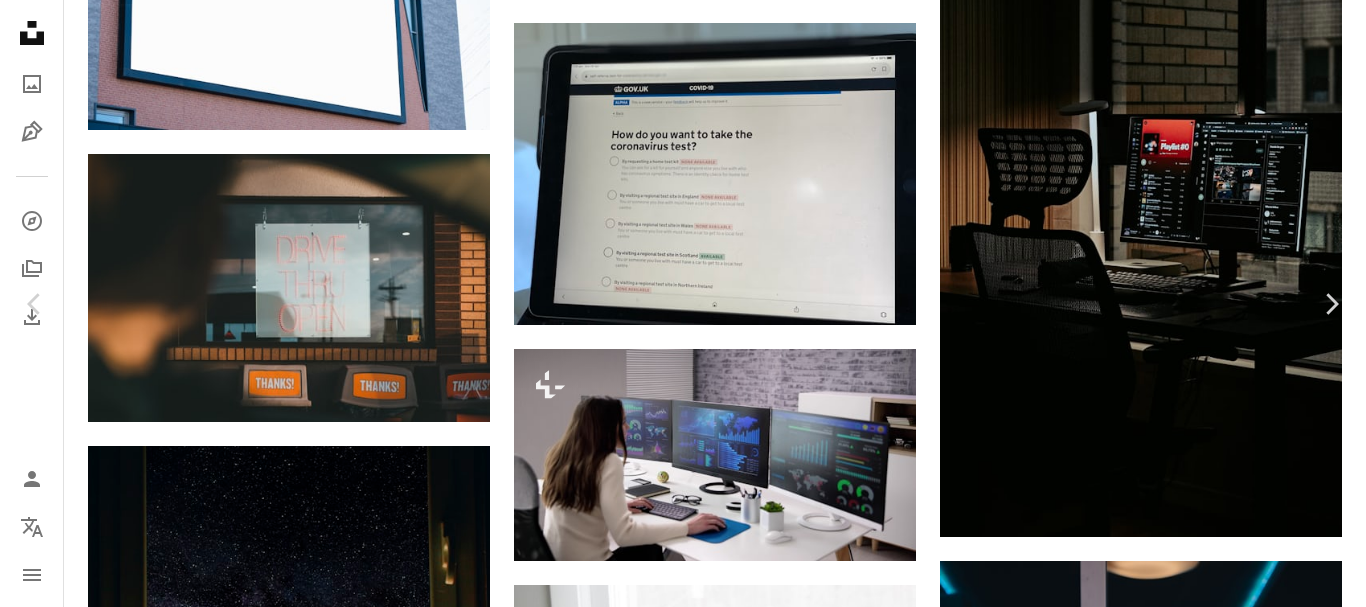 click 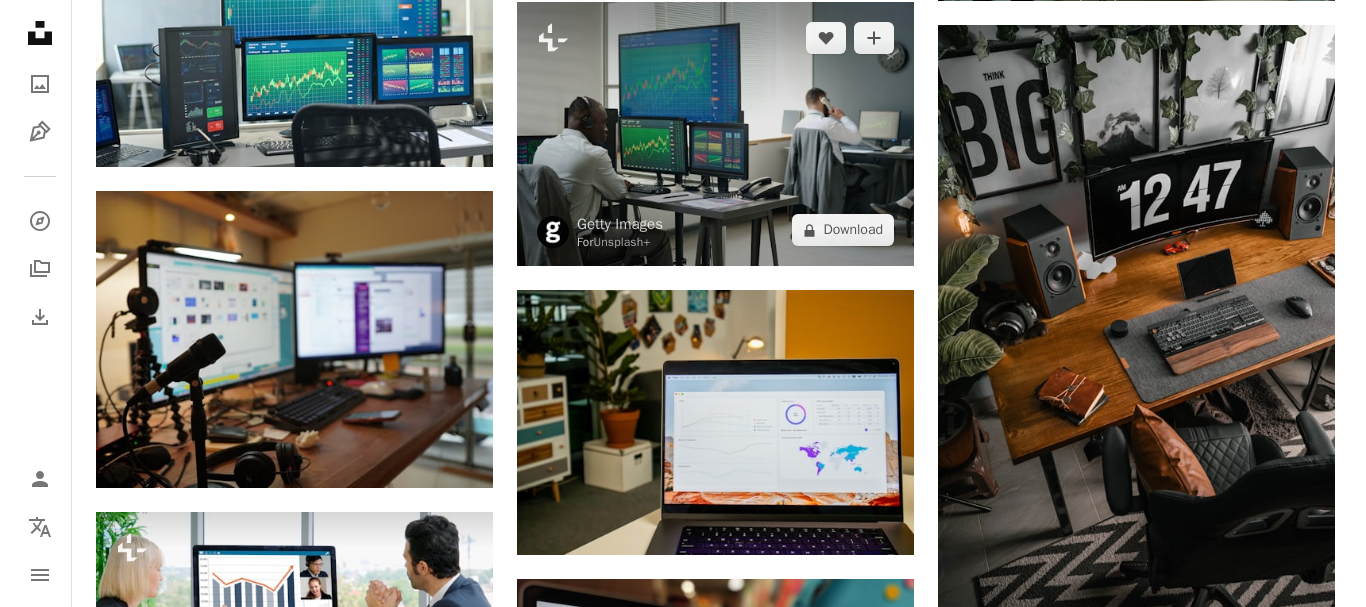 scroll, scrollTop: 46860, scrollLeft: 0, axis: vertical 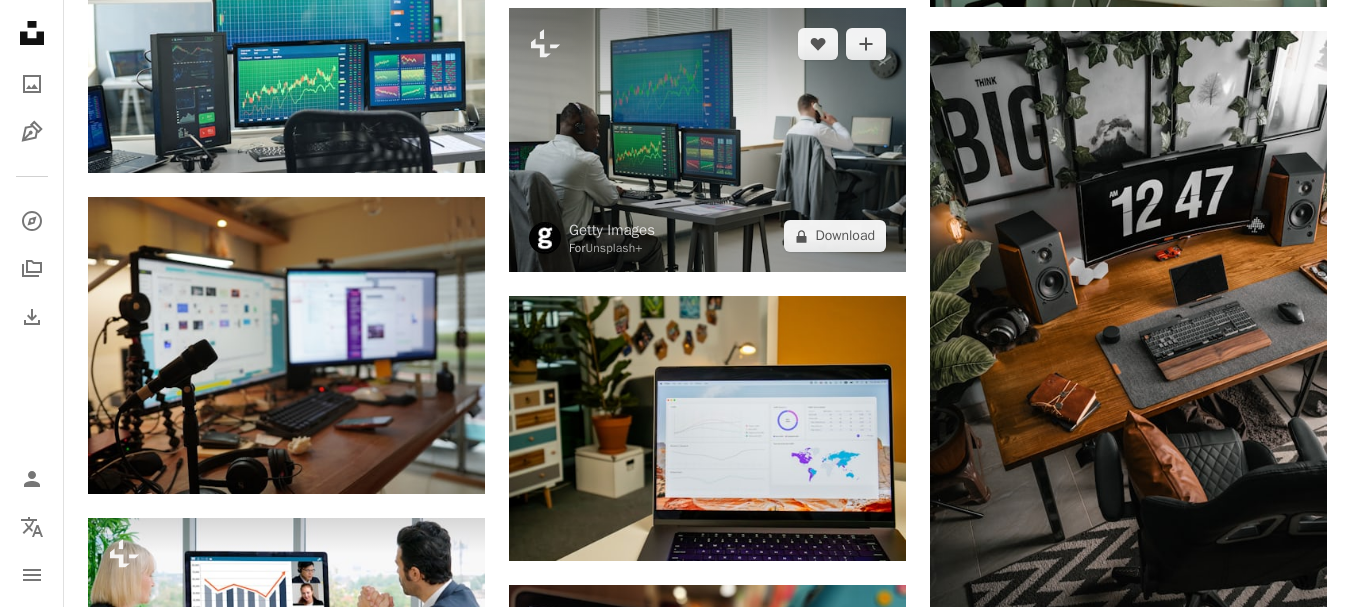 click at bounding box center [707, 140] 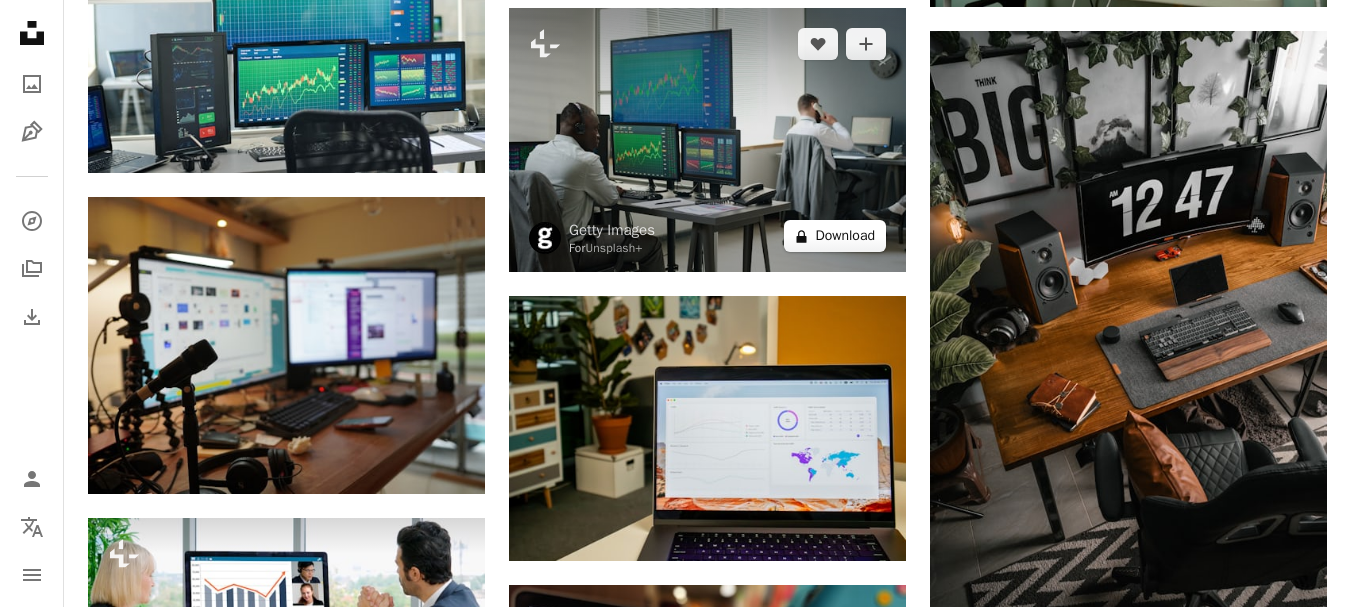 click on "A lock Download" at bounding box center (835, 236) 